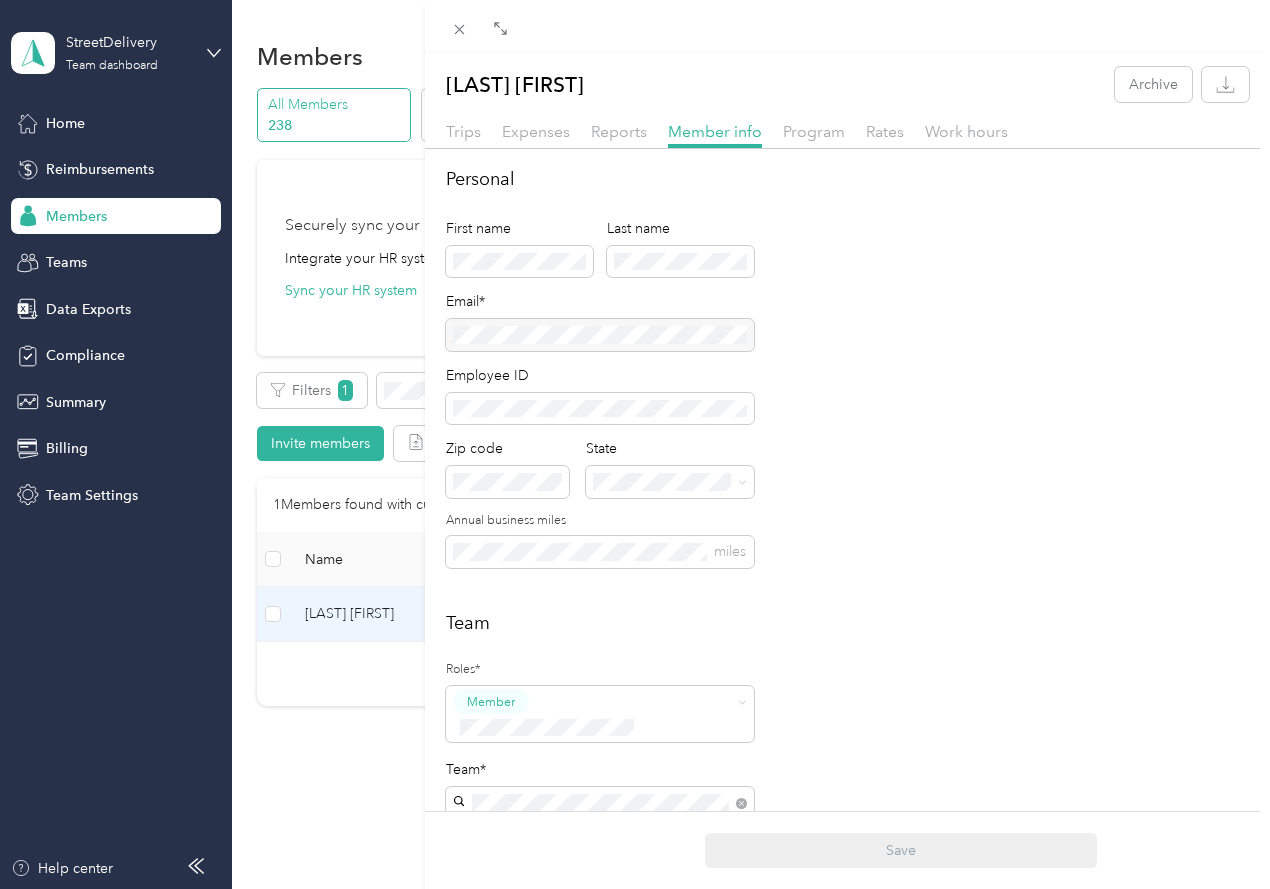 scroll, scrollTop: 0, scrollLeft: 0, axis: both 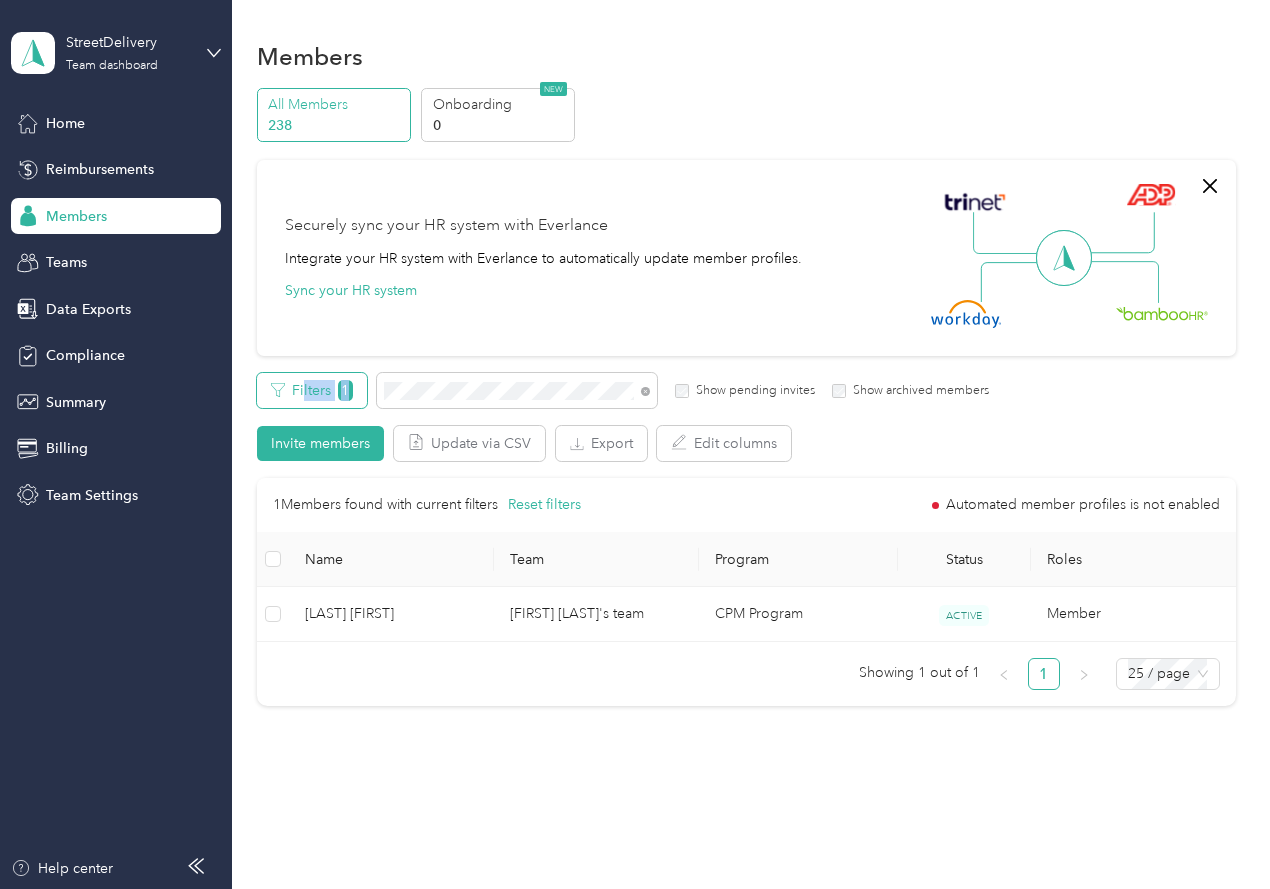 drag, startPoint x: 474, startPoint y: 400, endPoint x: 304, endPoint y: 389, distance: 170.35551 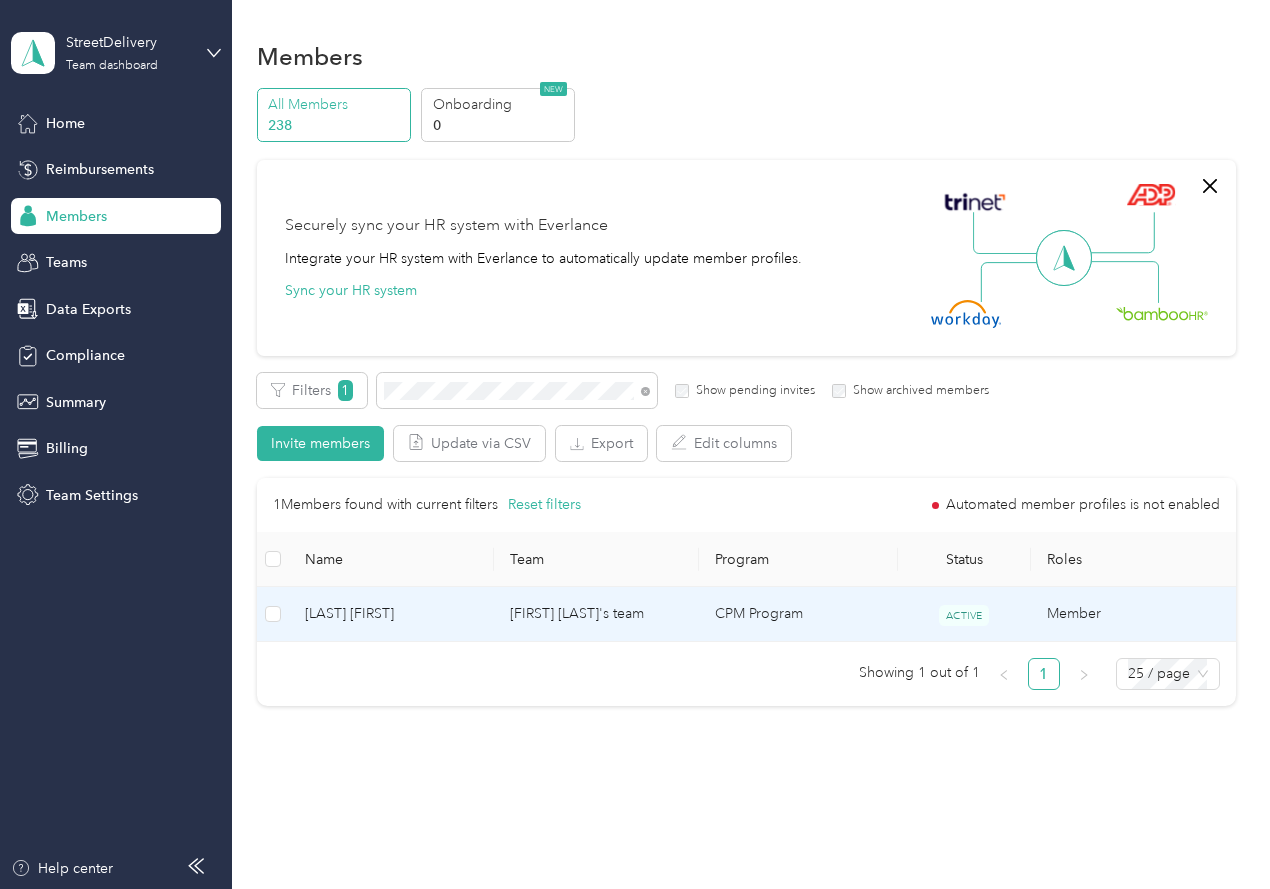 click on "[LAST] [FIRST]" at bounding box center [391, 614] 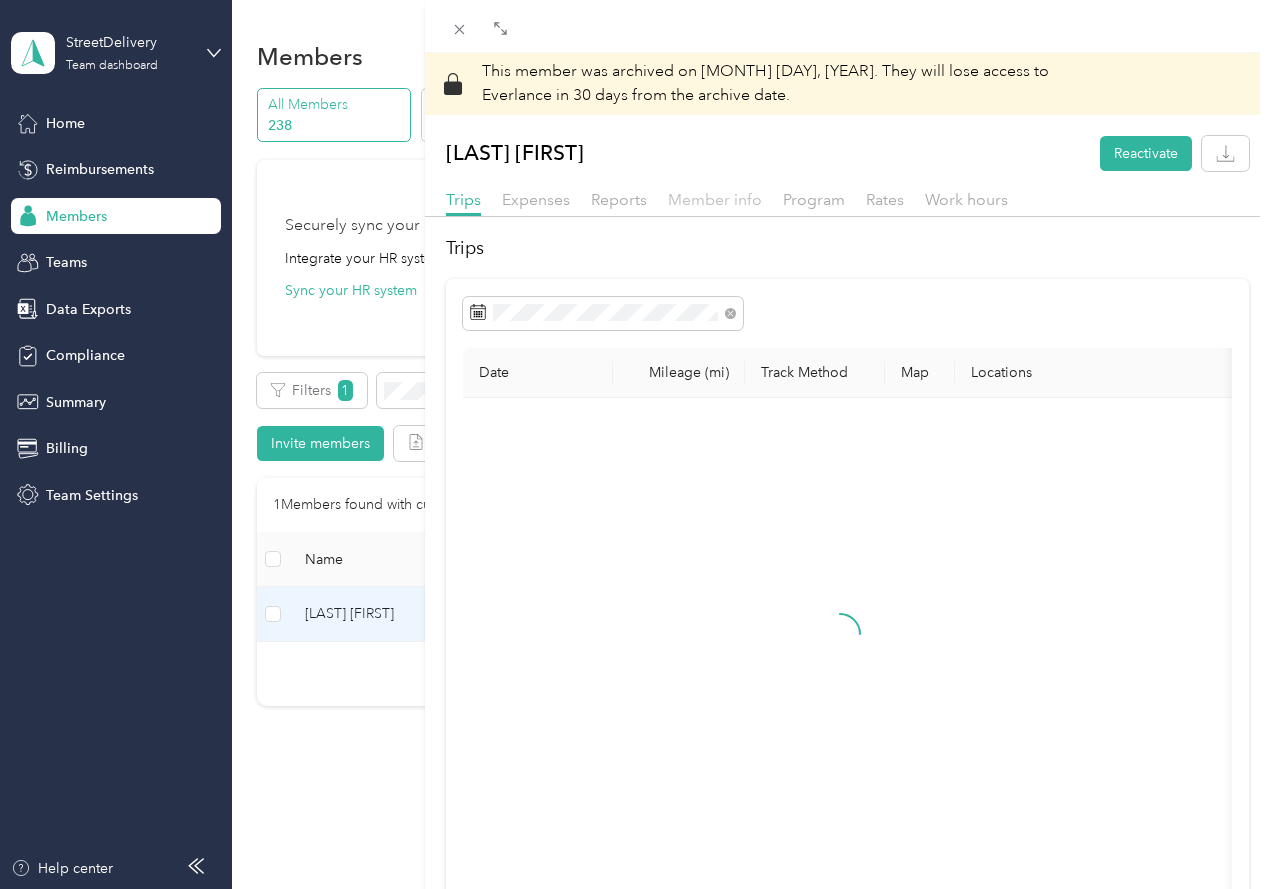 click on "Member info" at bounding box center [715, 199] 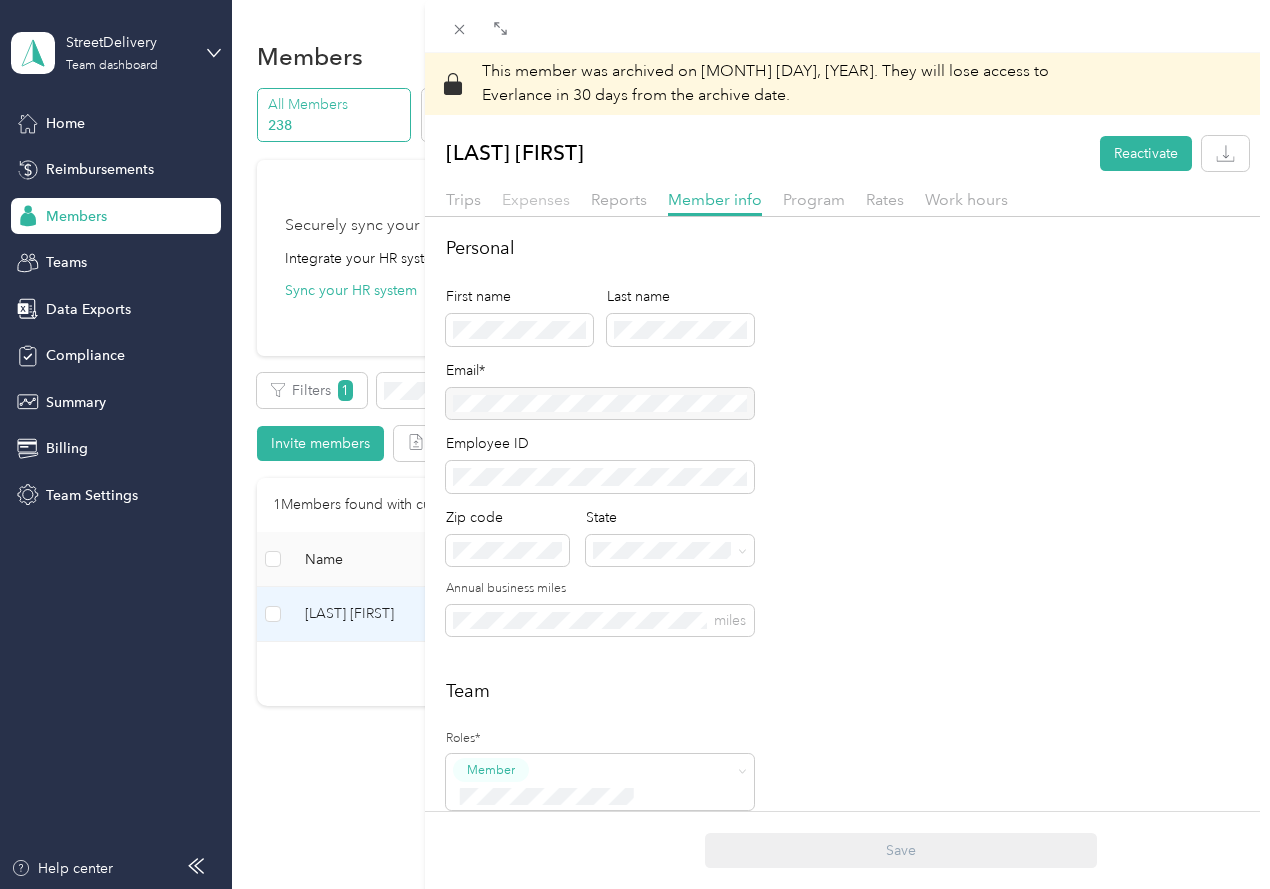 click on "Expenses" at bounding box center (536, 199) 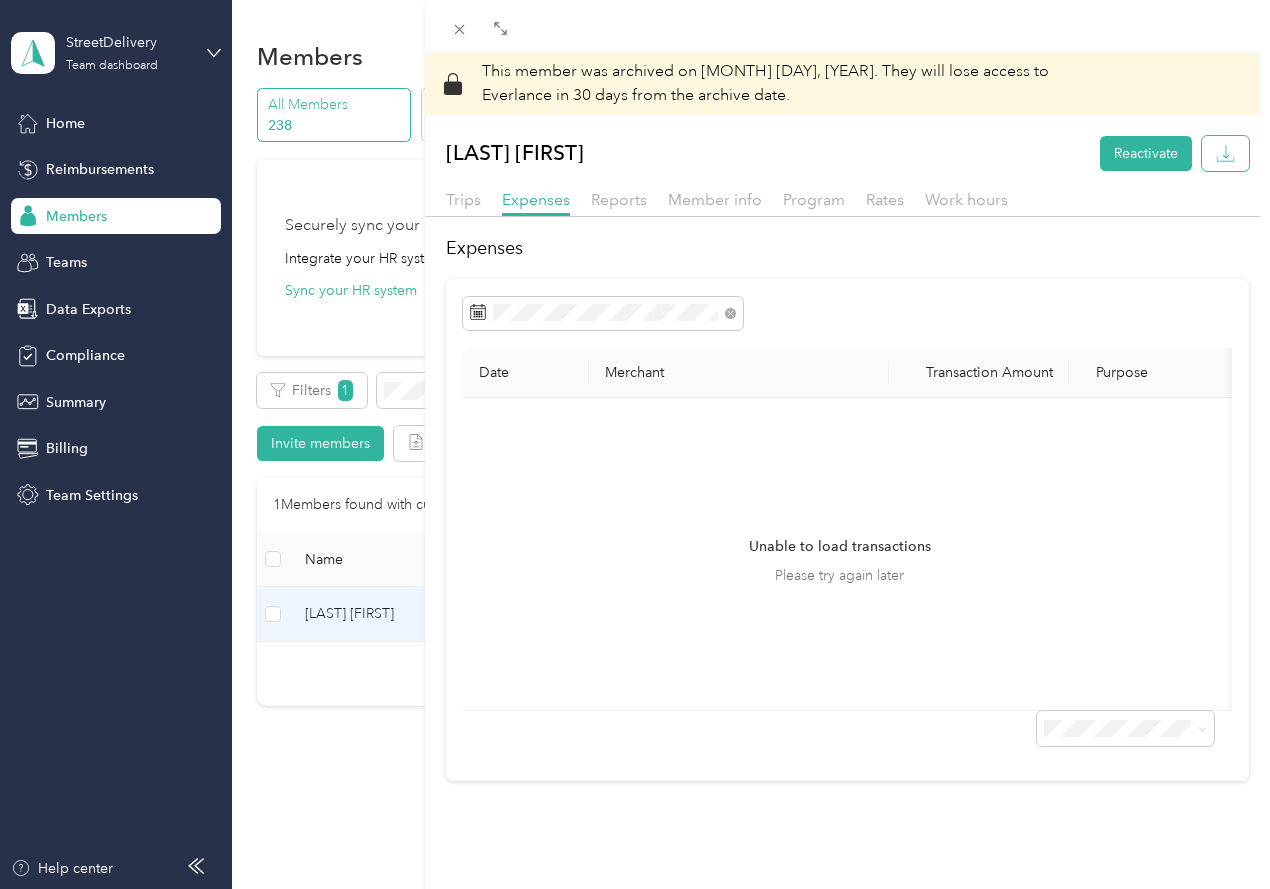 click 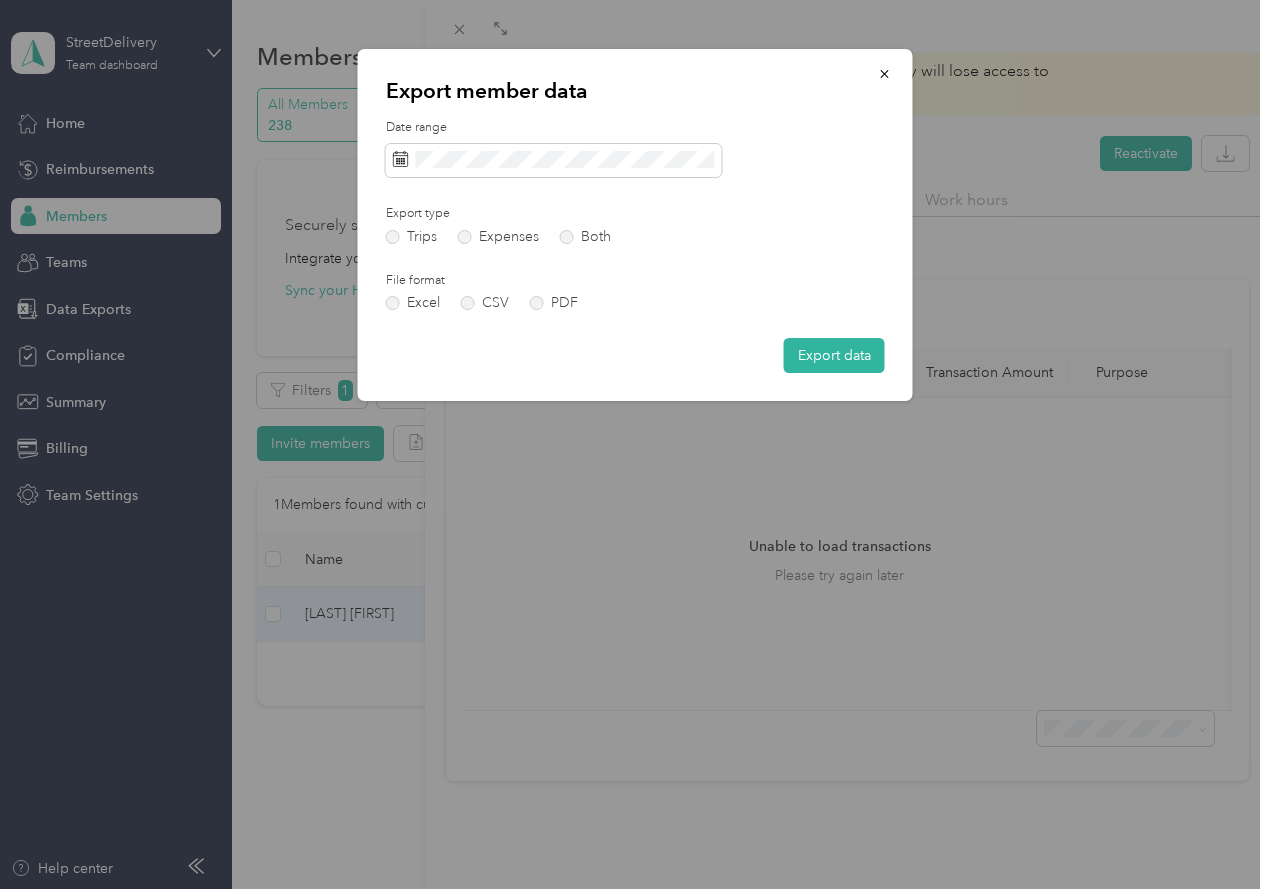 click on "Date range" at bounding box center (635, 128) 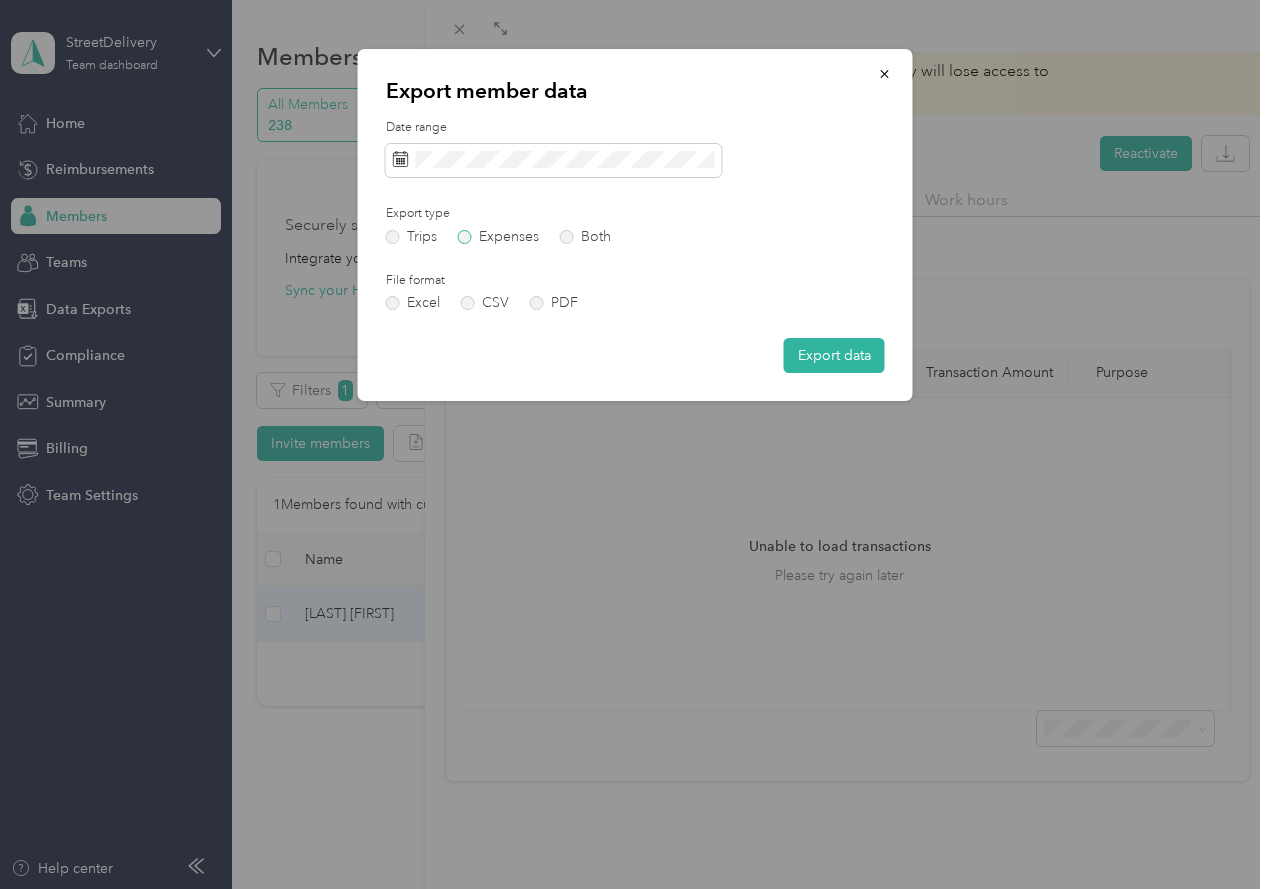 click on "Expenses" at bounding box center (498, 237) 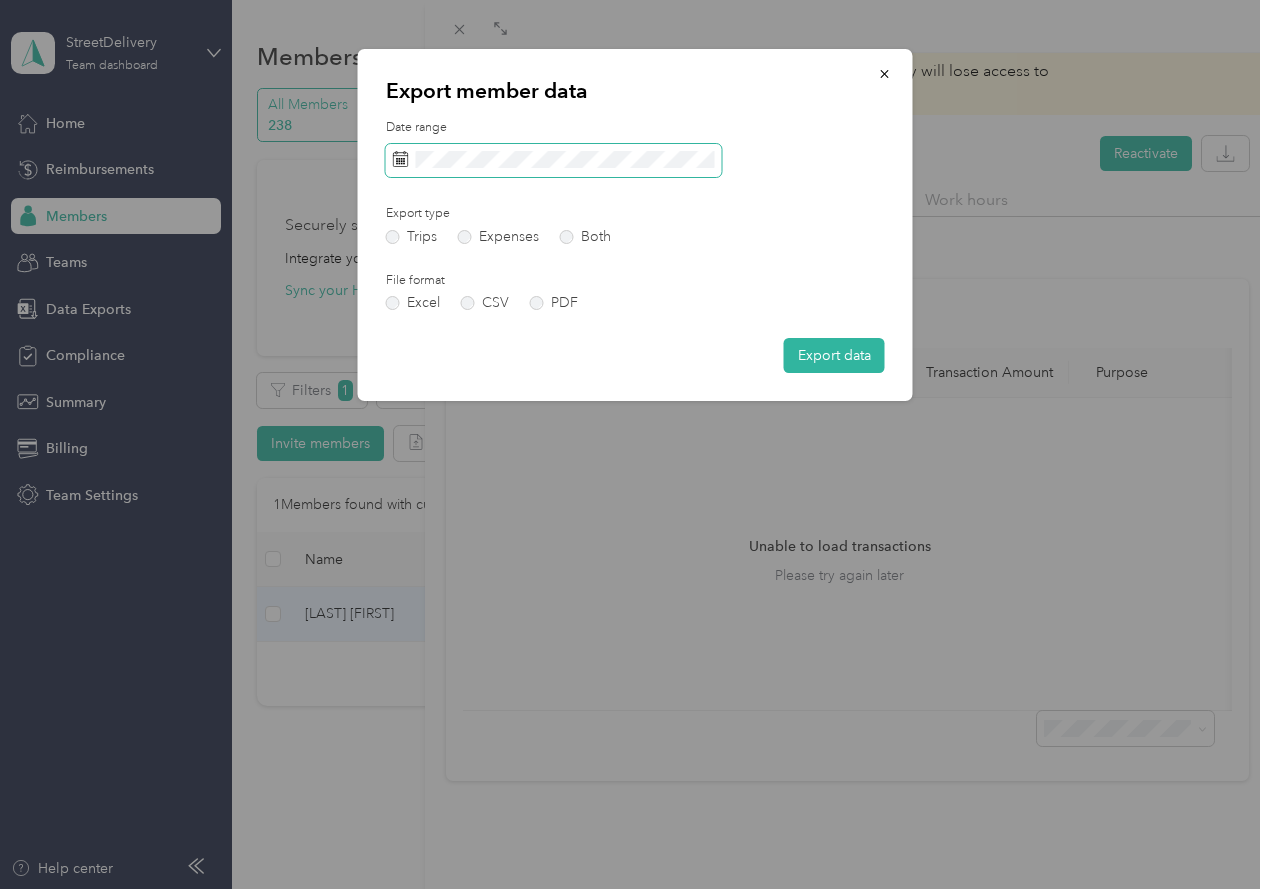 click at bounding box center (554, 161) 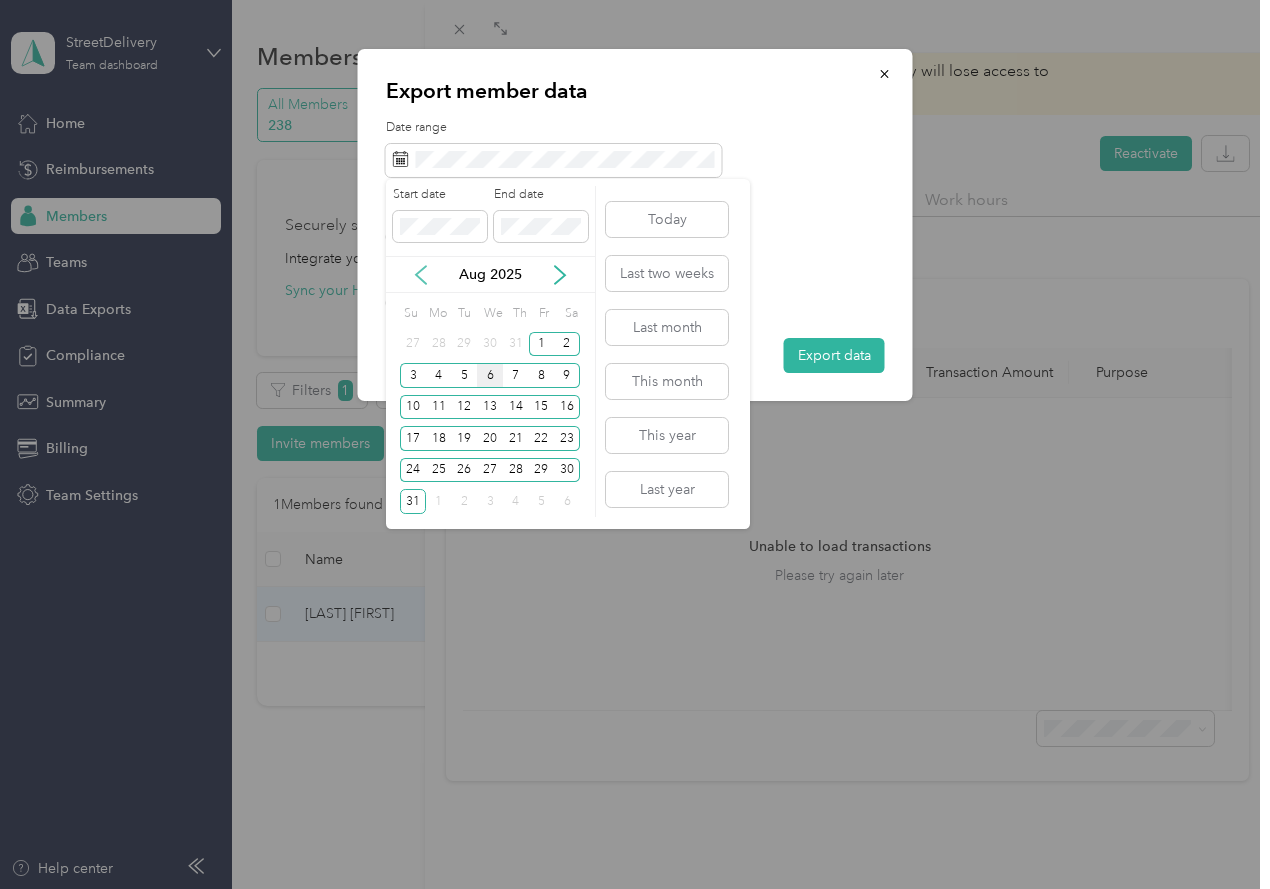 click 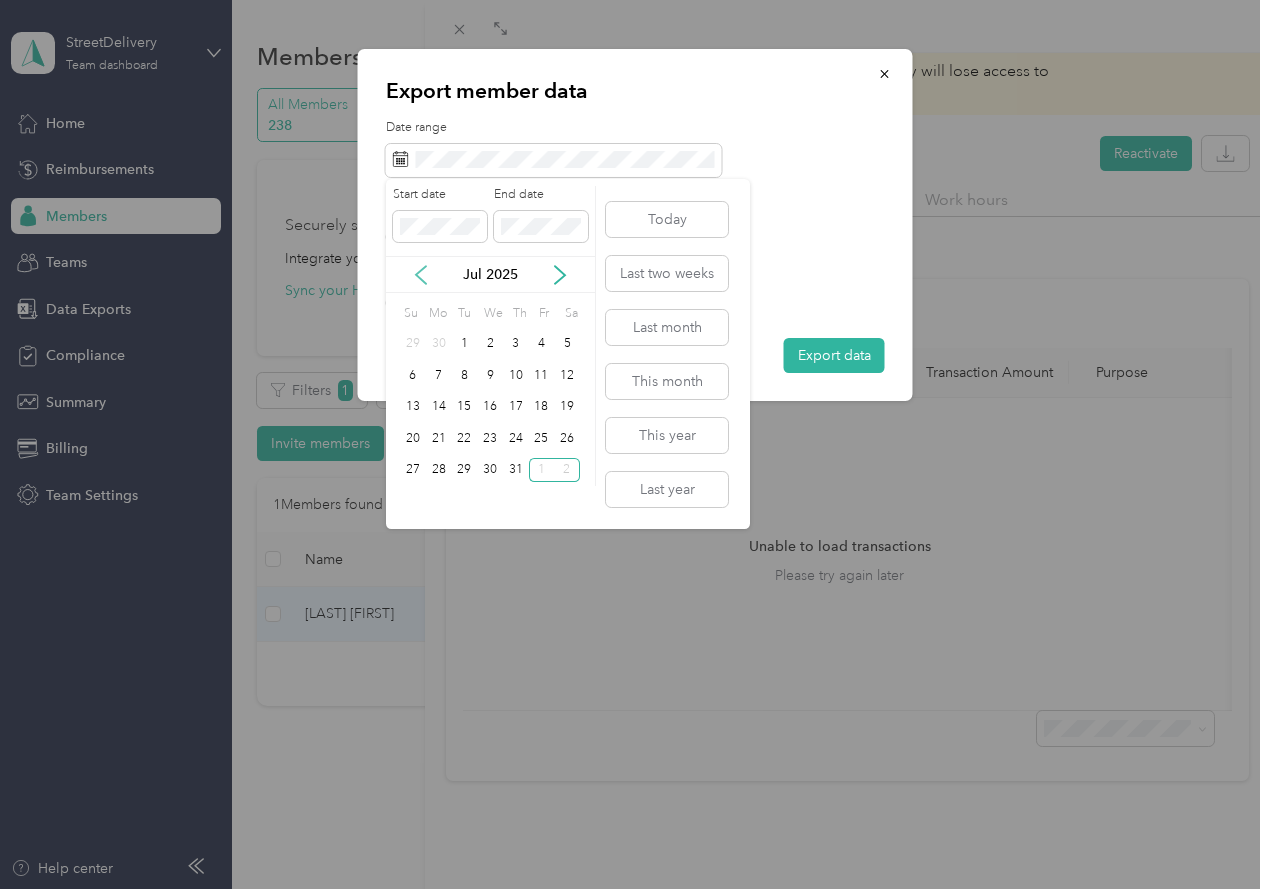 click 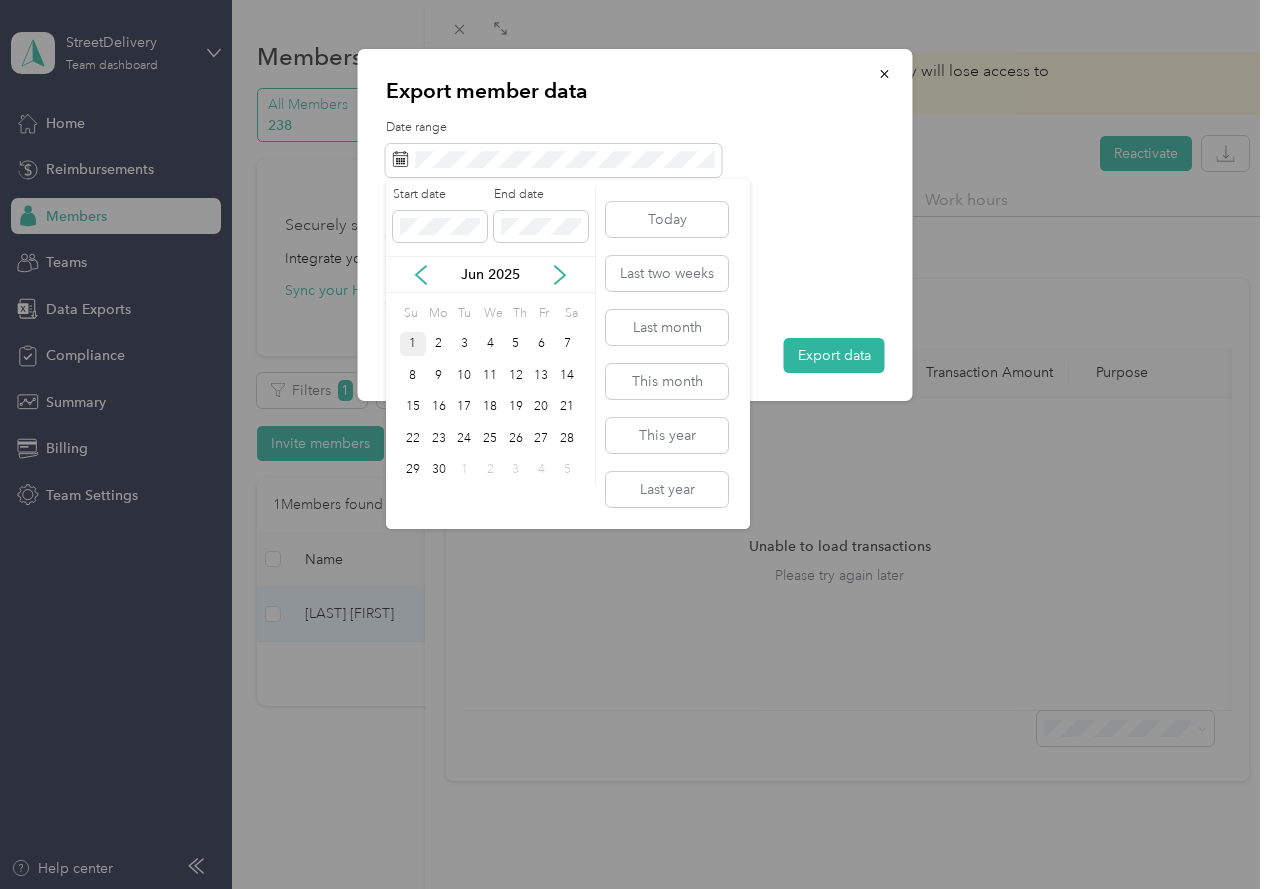click on "1" at bounding box center [413, 344] 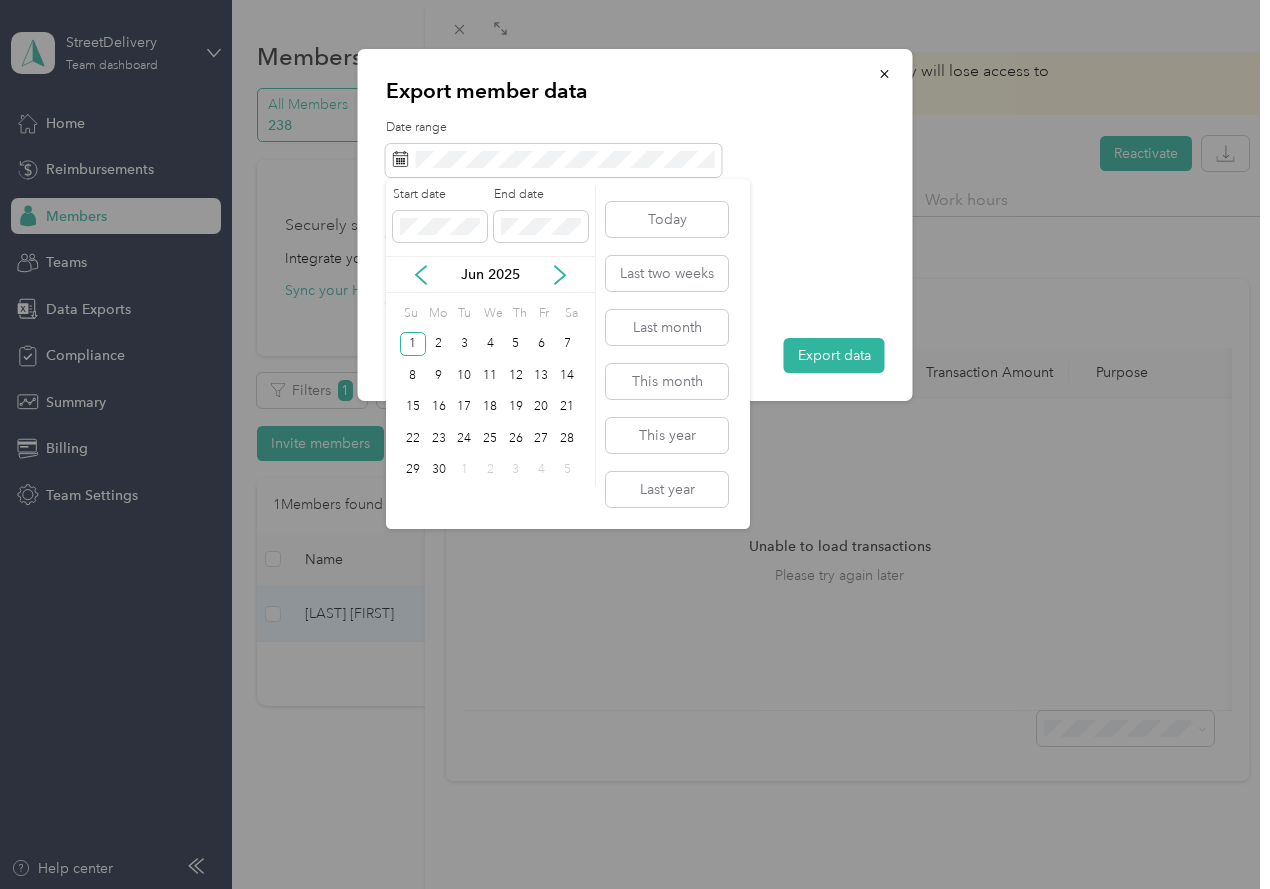 click on "Start date" at bounding box center (440, 195) 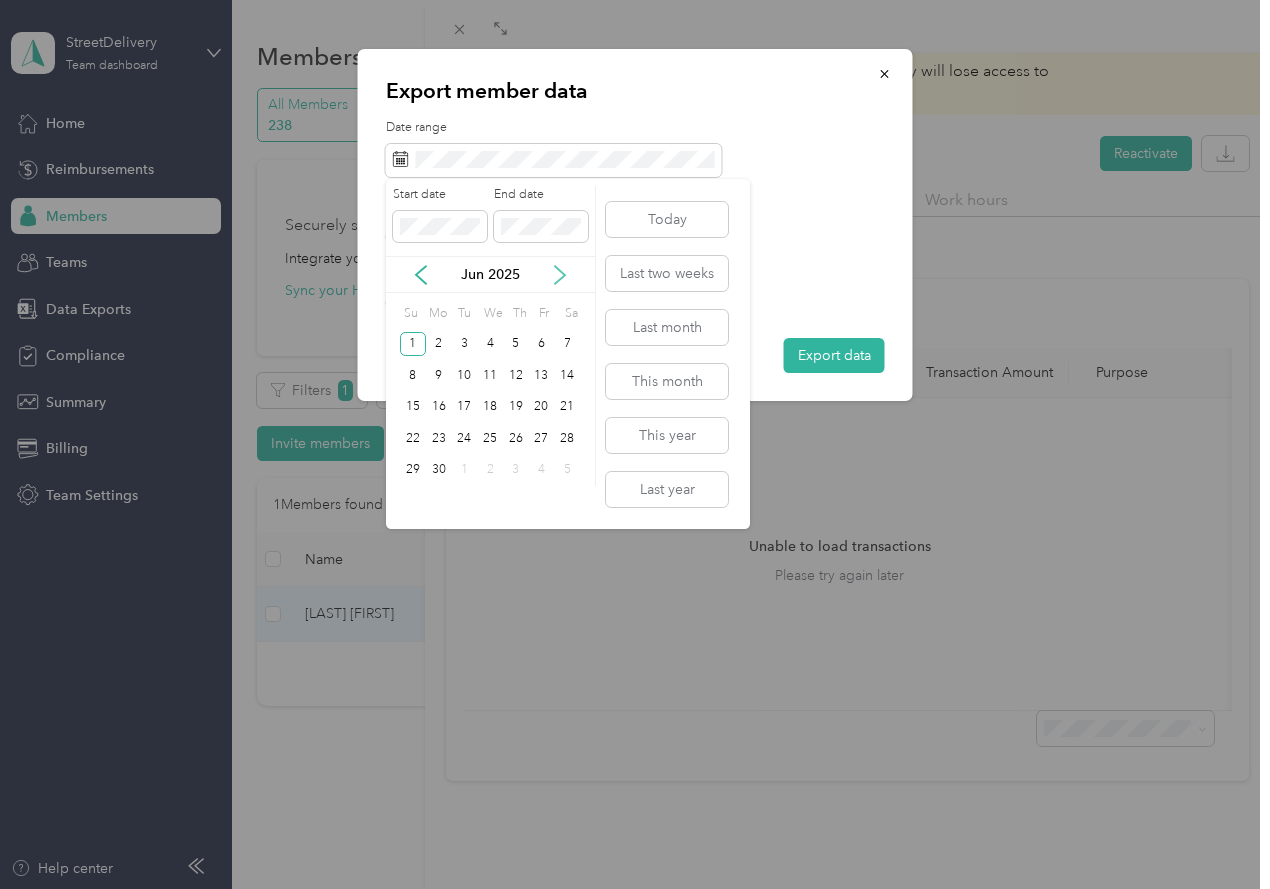 click 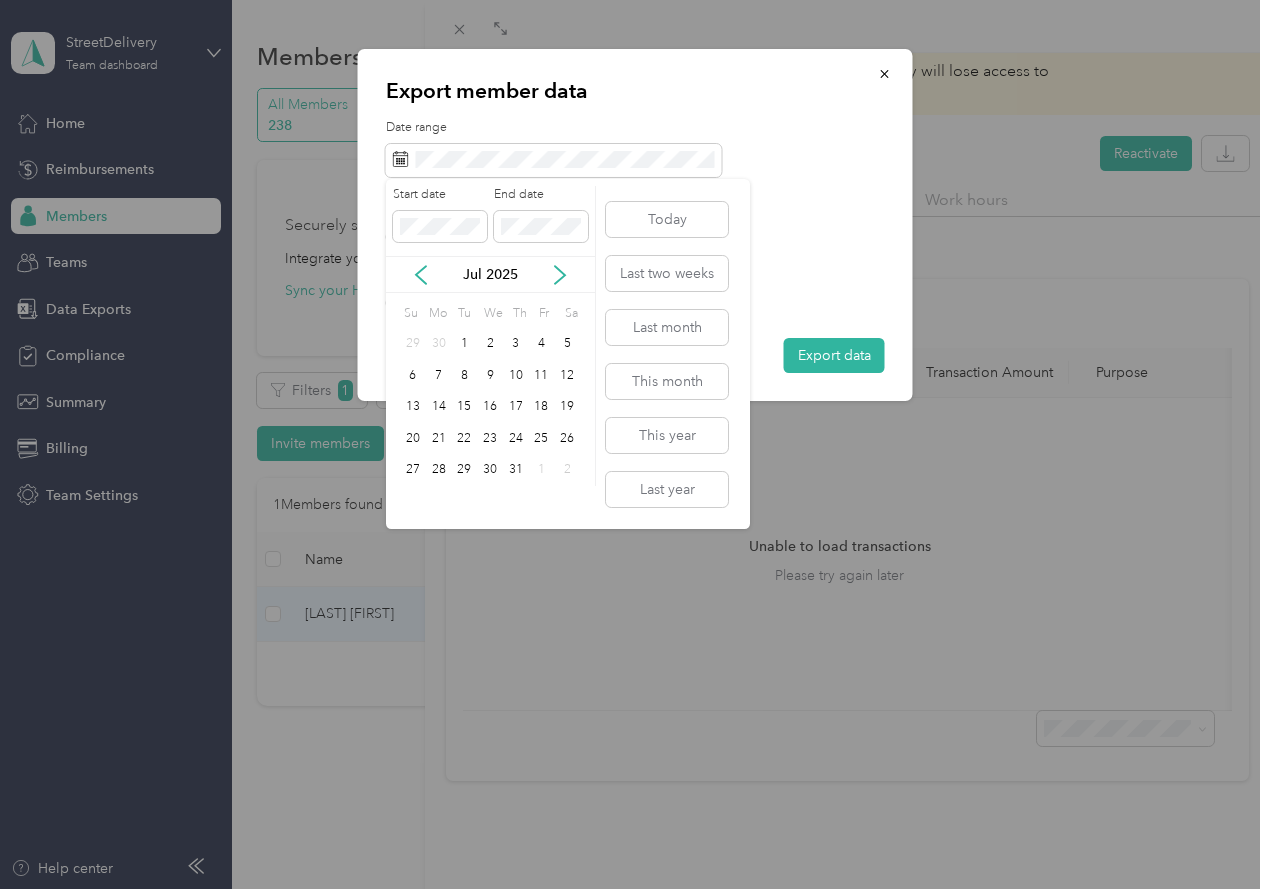 click on "Start date   End date" at bounding box center [490, 221] 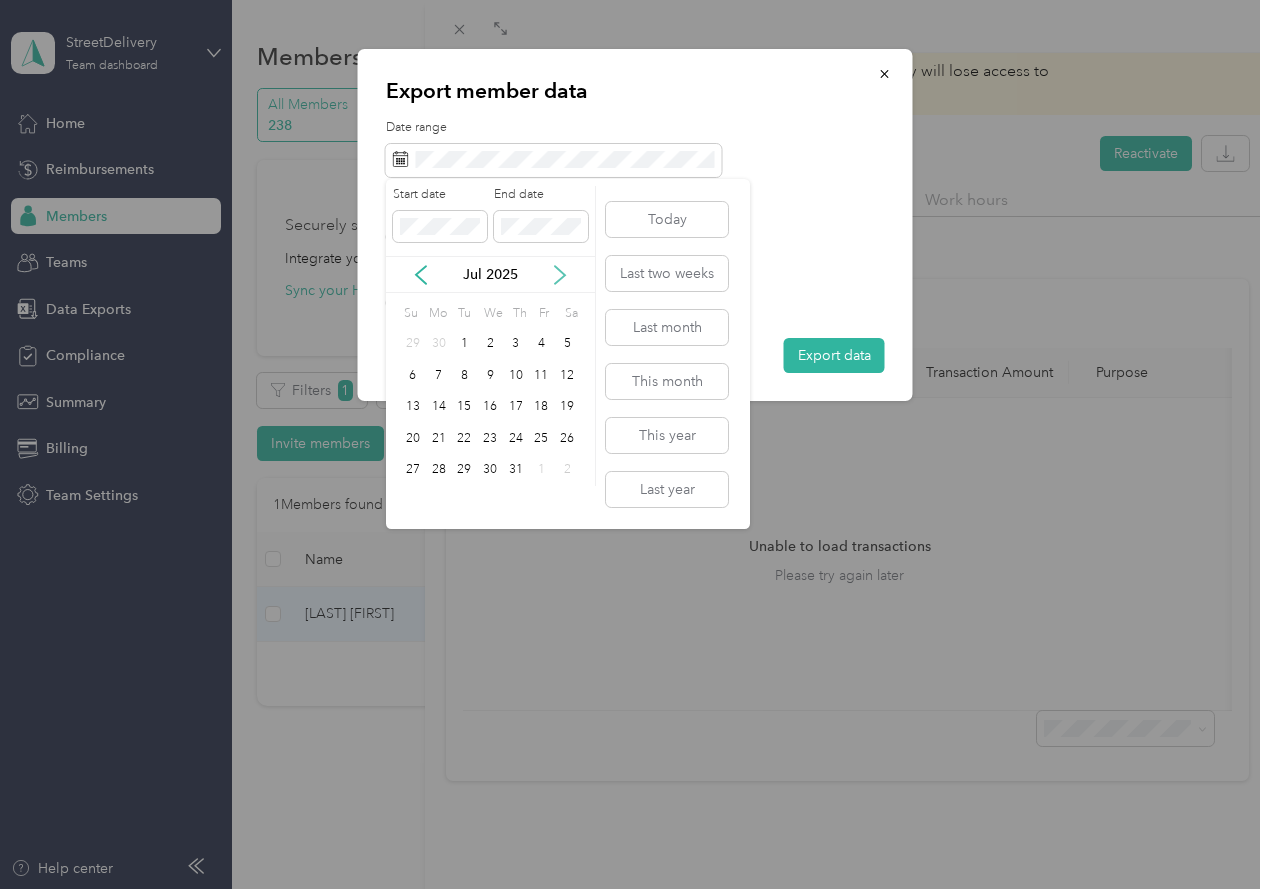 click 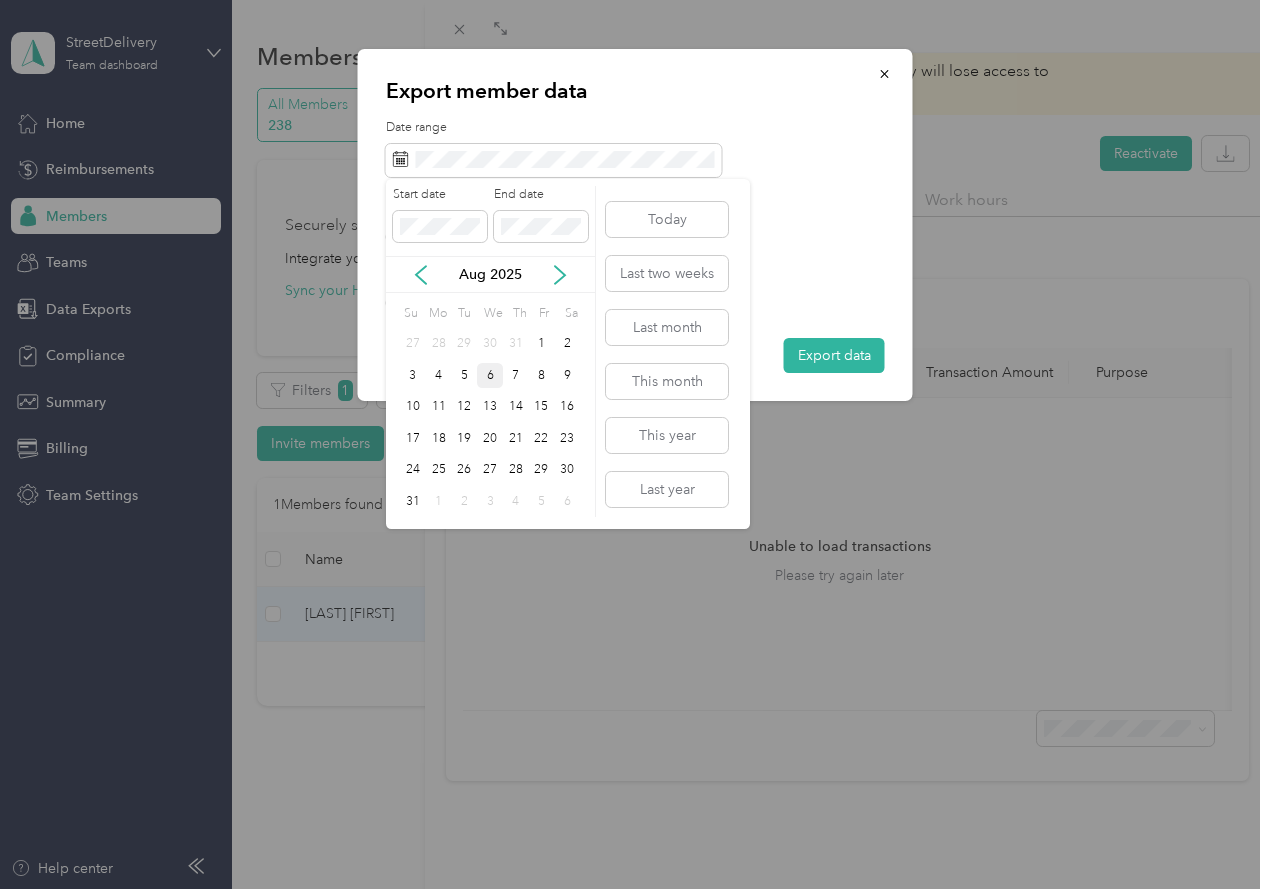 click on "6" at bounding box center [490, 375] 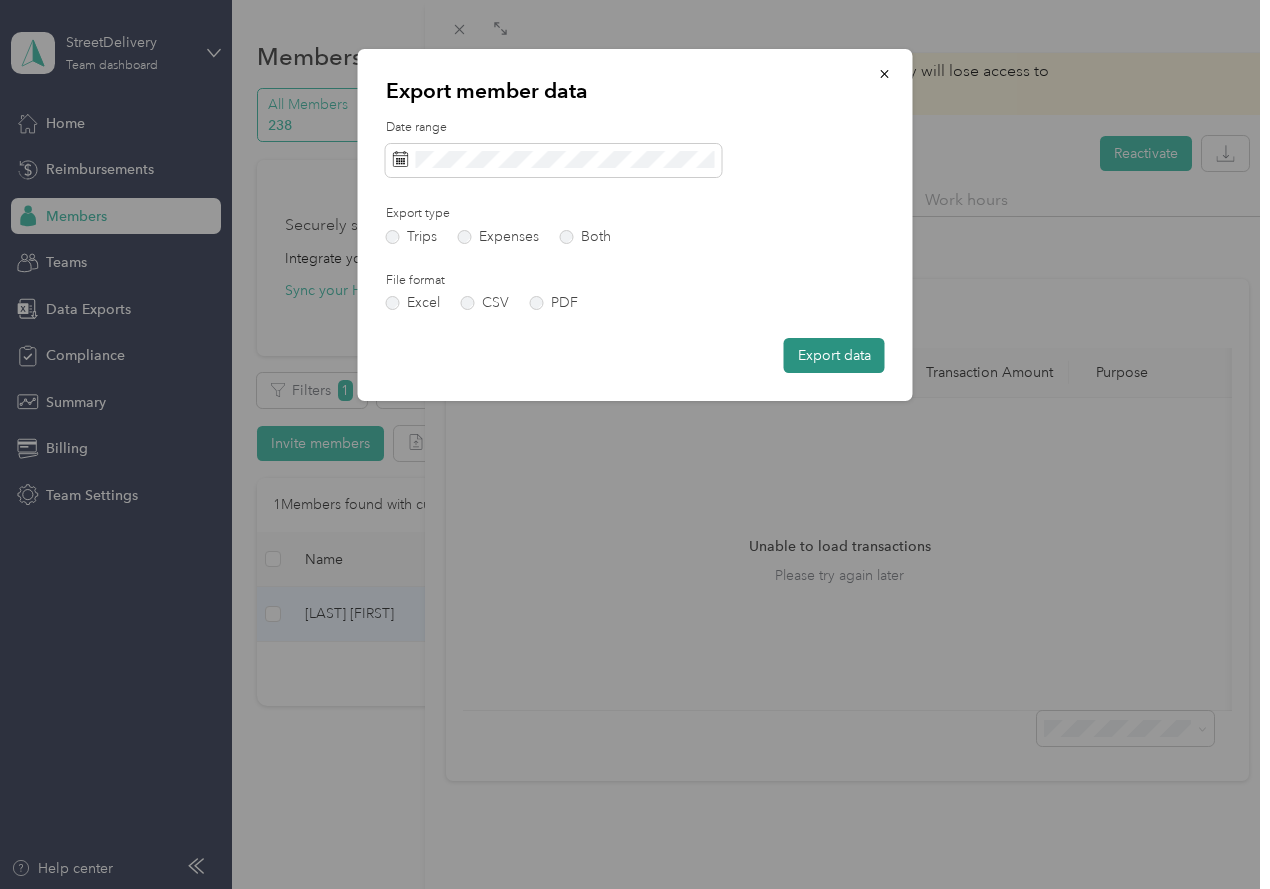 click on "Export data" at bounding box center [834, 355] 